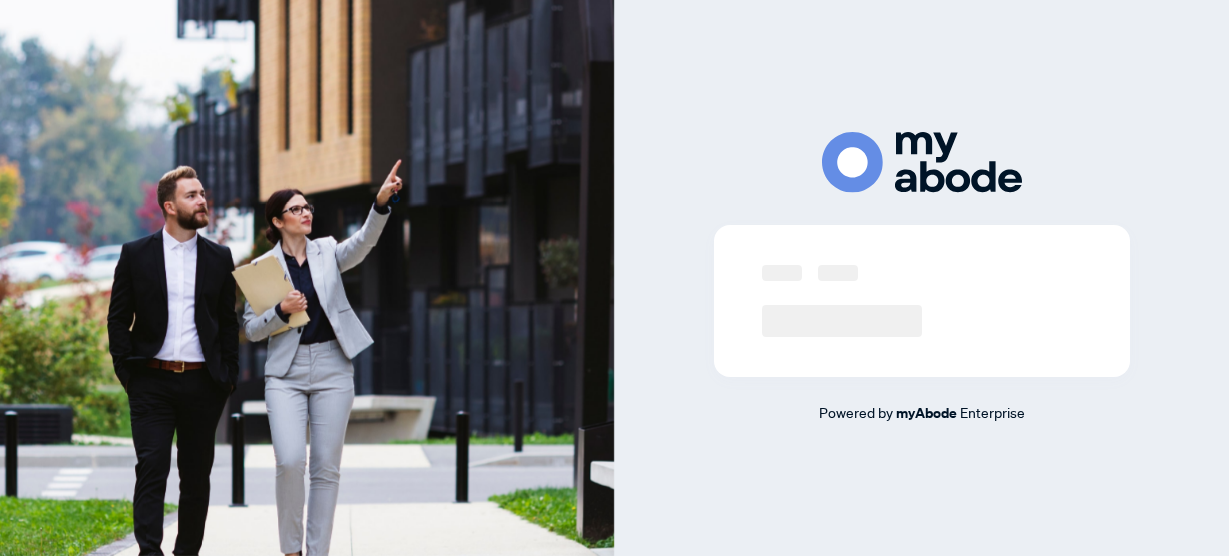 scroll, scrollTop: 0, scrollLeft: 0, axis: both 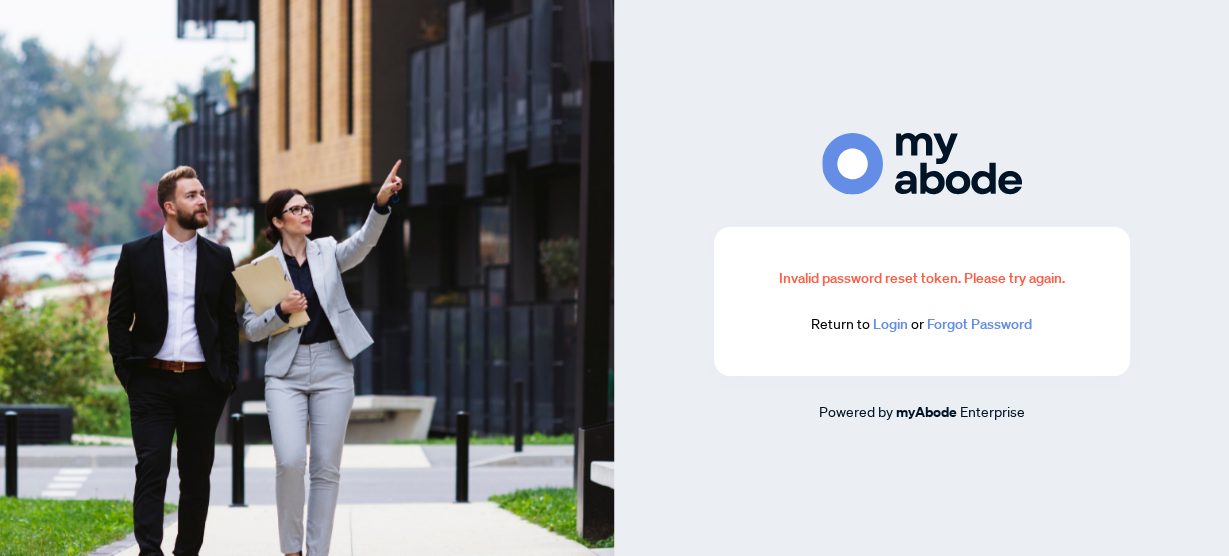 click on "Login" at bounding box center [890, 324] 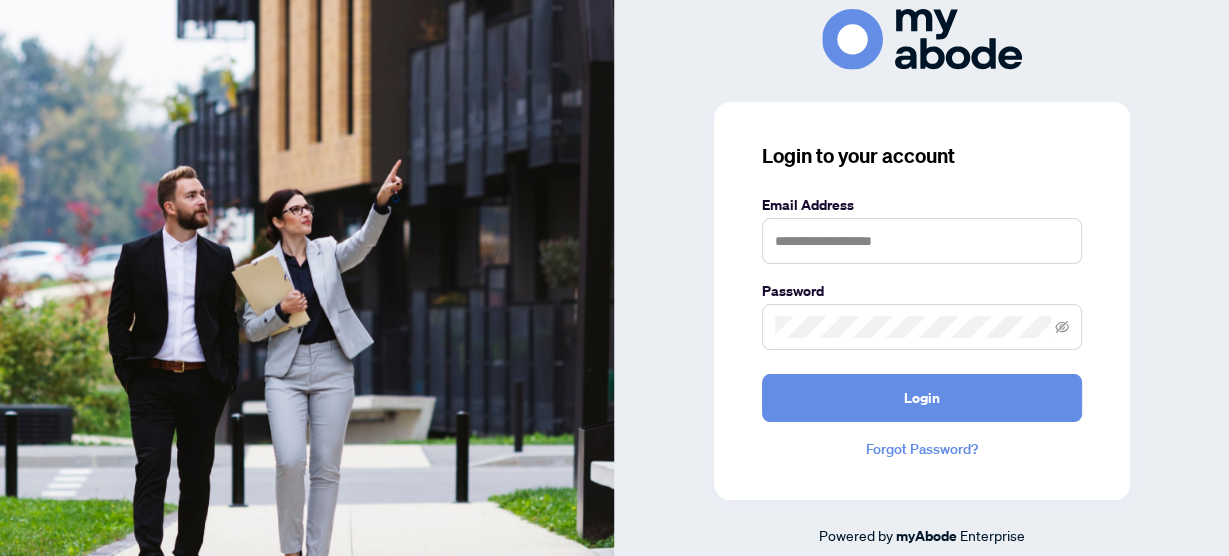 drag, startPoint x: 803, startPoint y: 217, endPoint x: 805, endPoint y: 230, distance: 13.152946 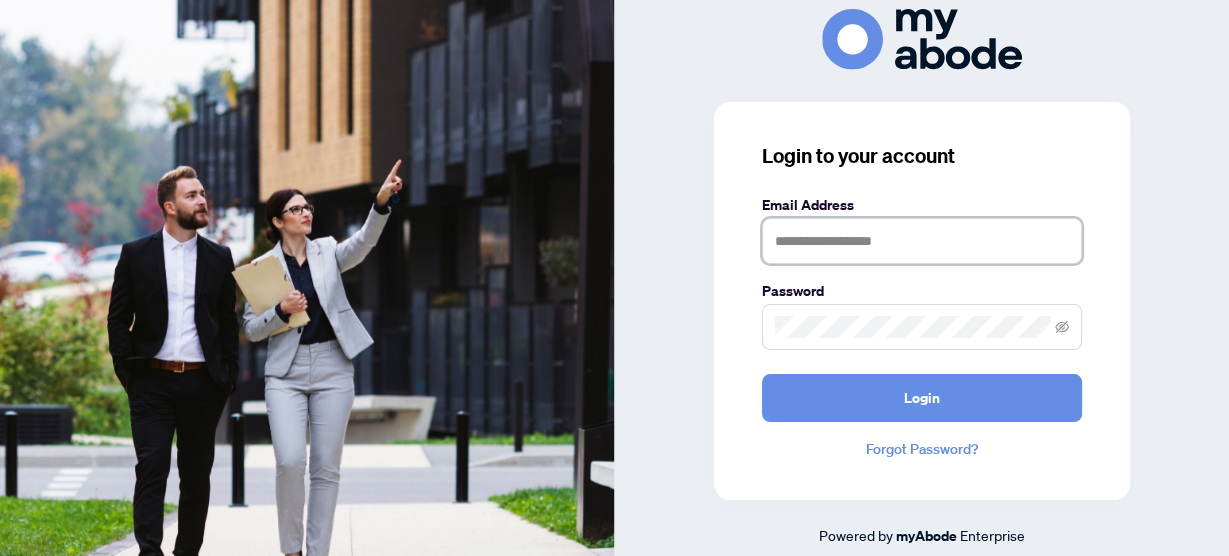 click at bounding box center (922, 241) 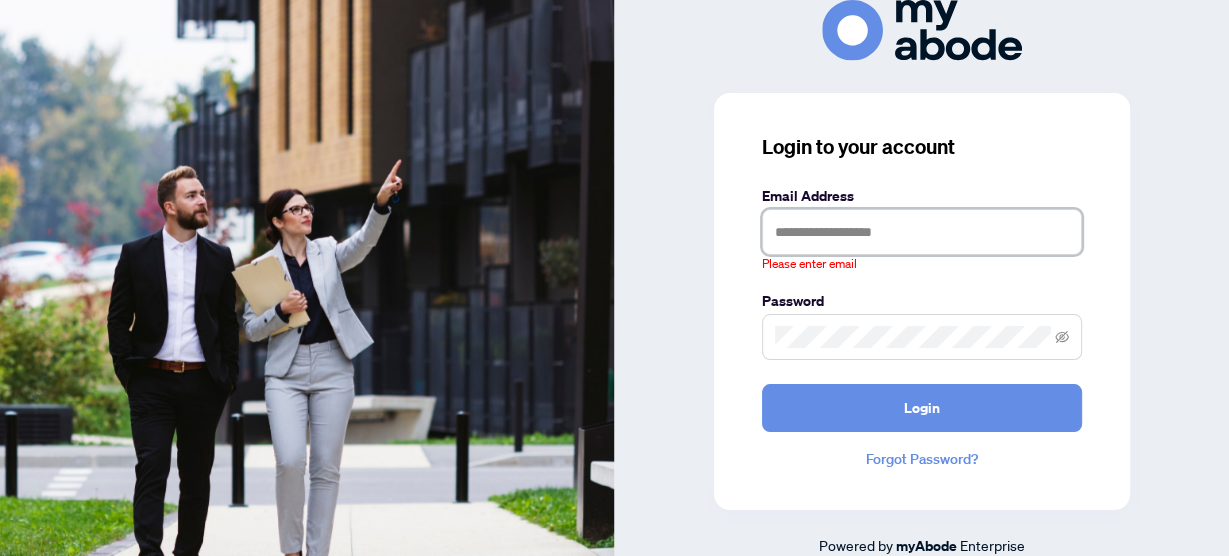 type on "**********" 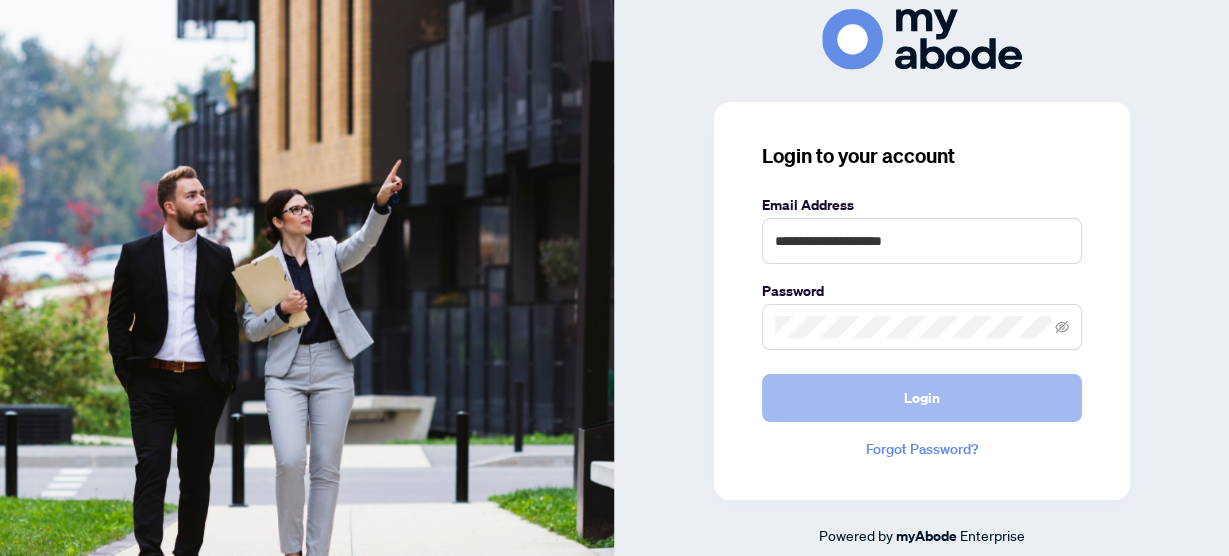 click on "Login" at bounding box center (922, 398) 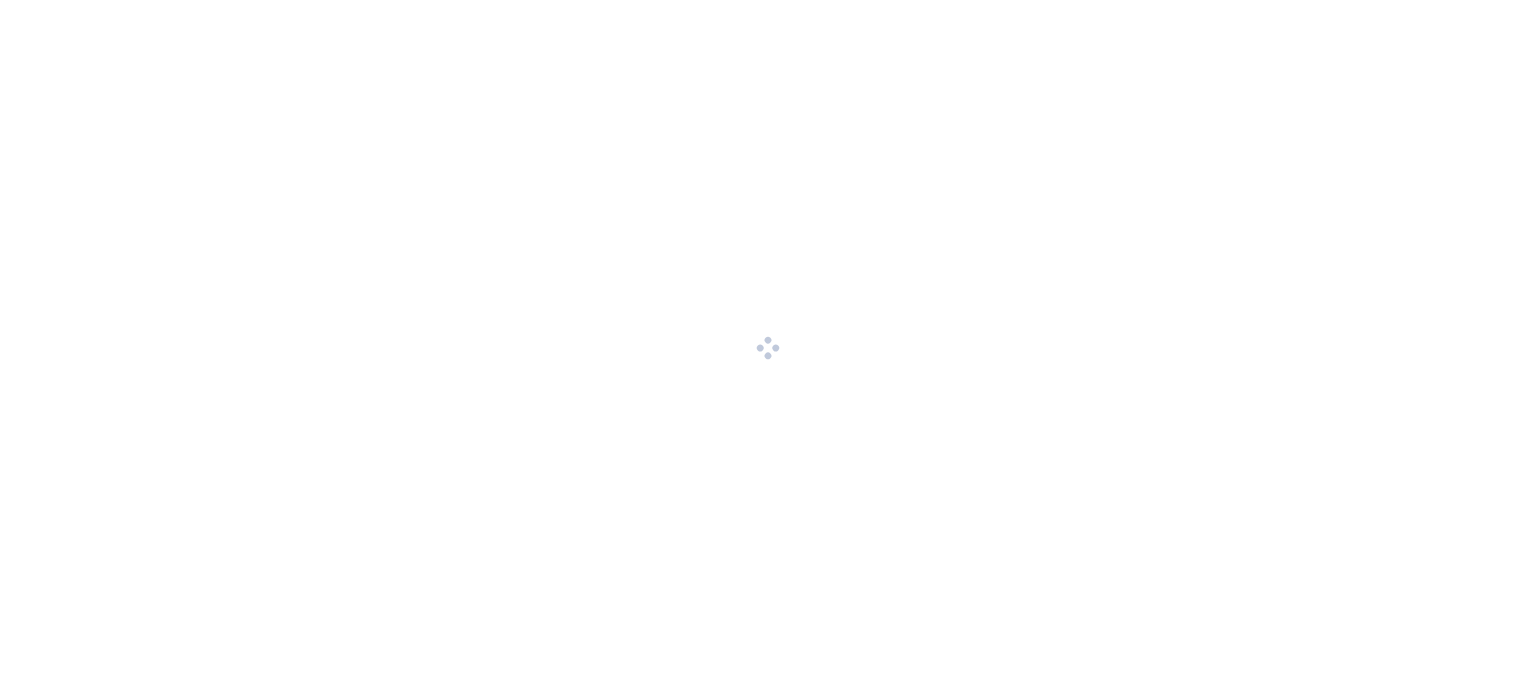 scroll, scrollTop: 0, scrollLeft: 0, axis: both 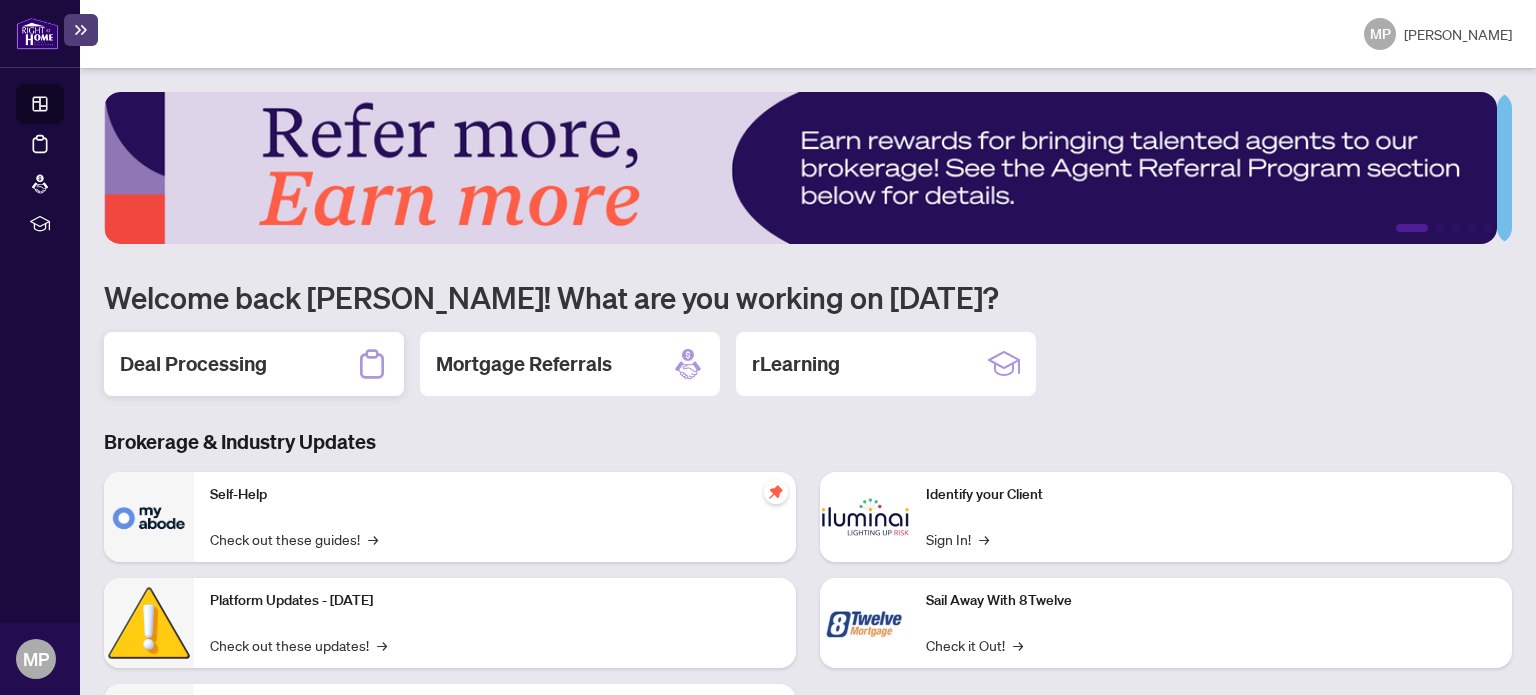 click on "Deal Processing" at bounding box center (193, 364) 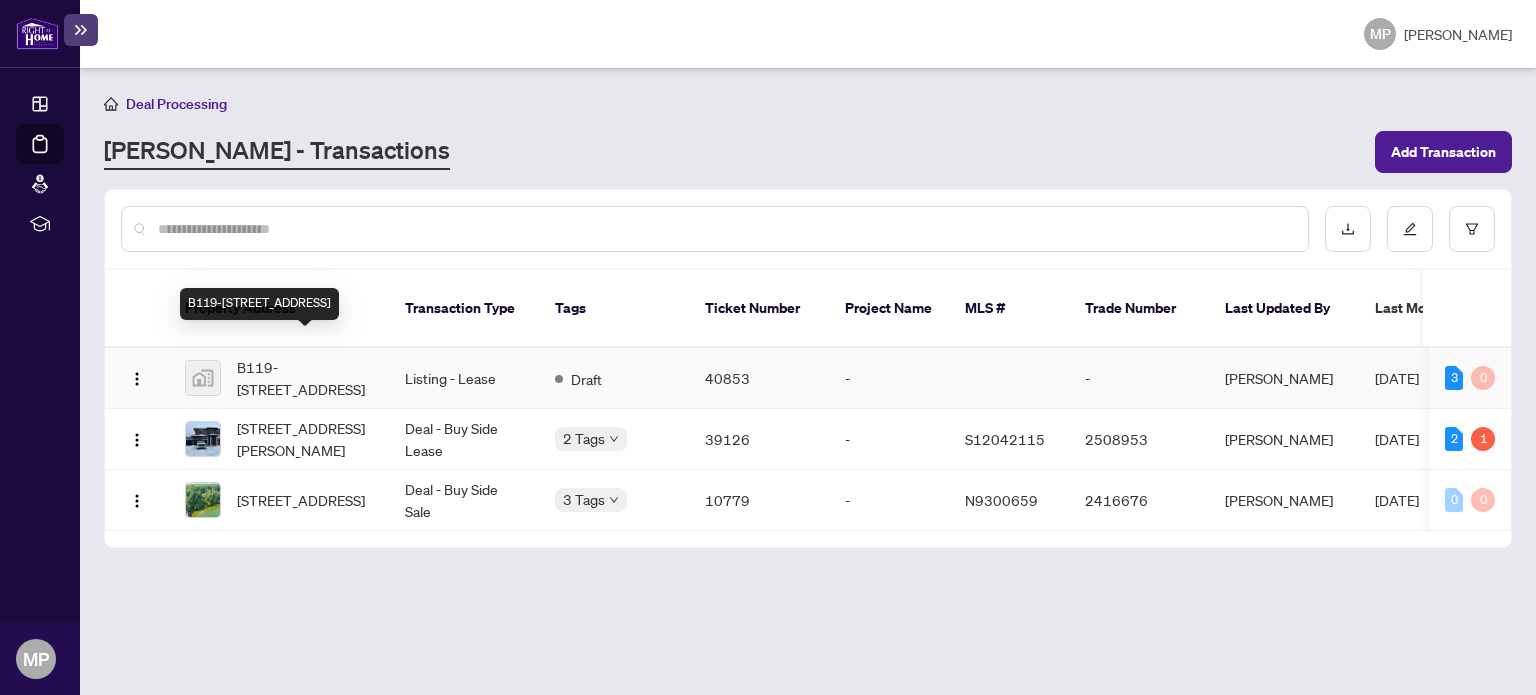 click on "B119-[STREET_ADDRESS]" at bounding box center [305, 378] 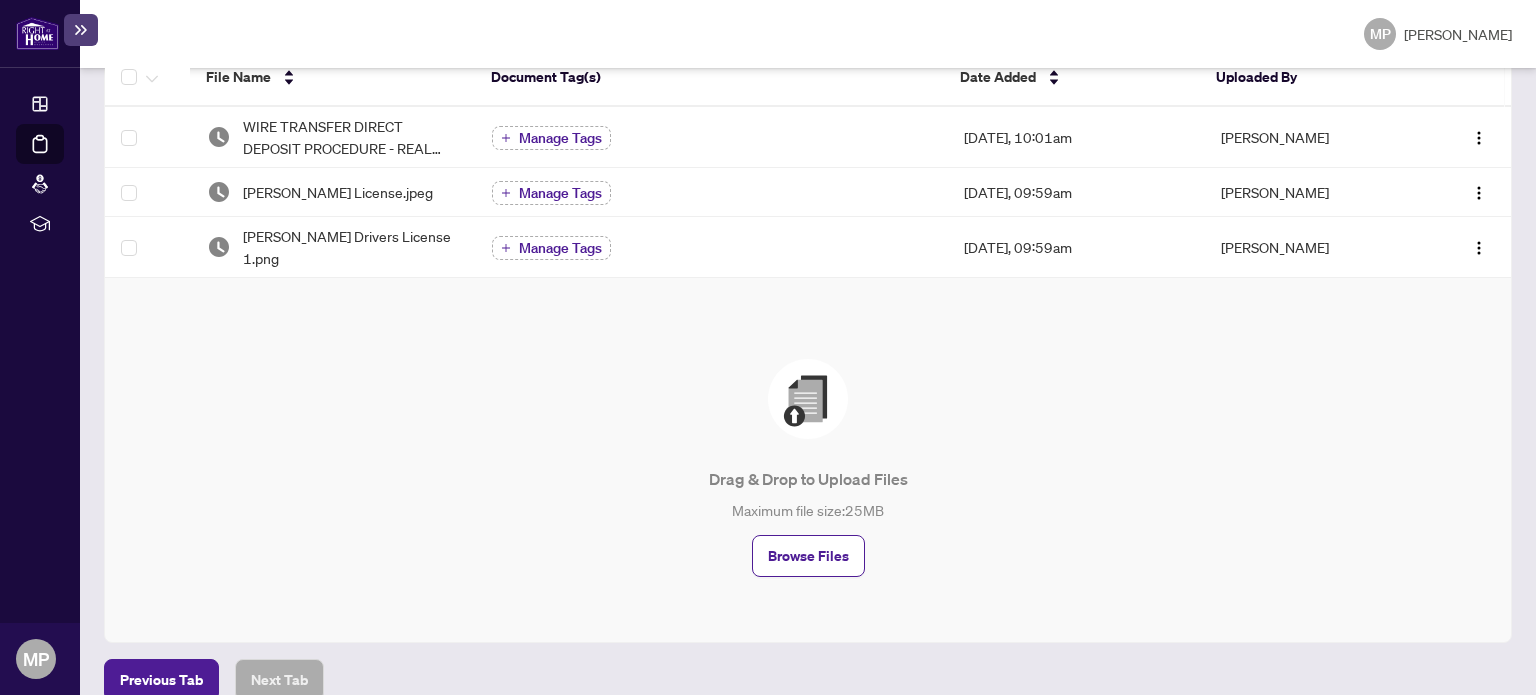 scroll, scrollTop: 0, scrollLeft: 0, axis: both 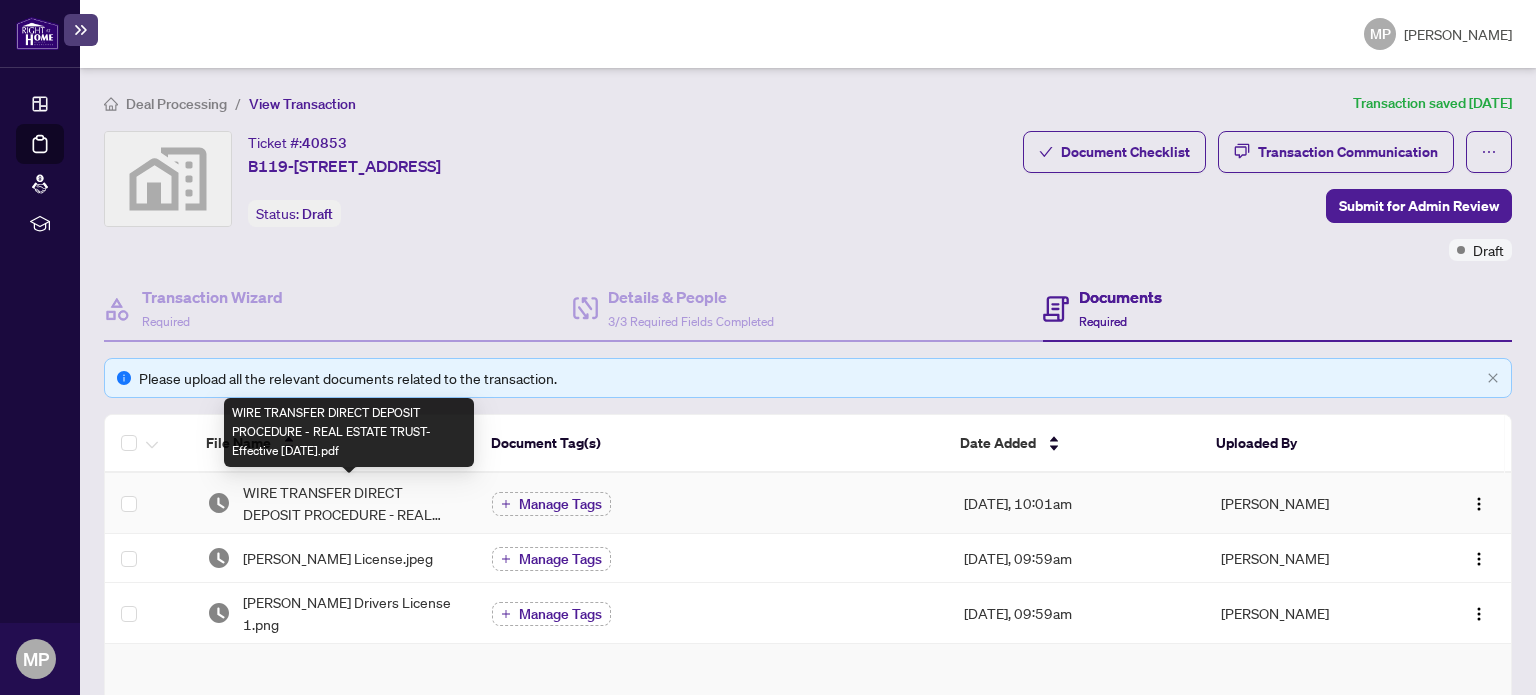 click on "WIRE TRANSFER  DIRECT DEPOSIT PROCEDURE - REAL ESTATE TRUST-Effective [DATE].pdf" at bounding box center (352, 503) 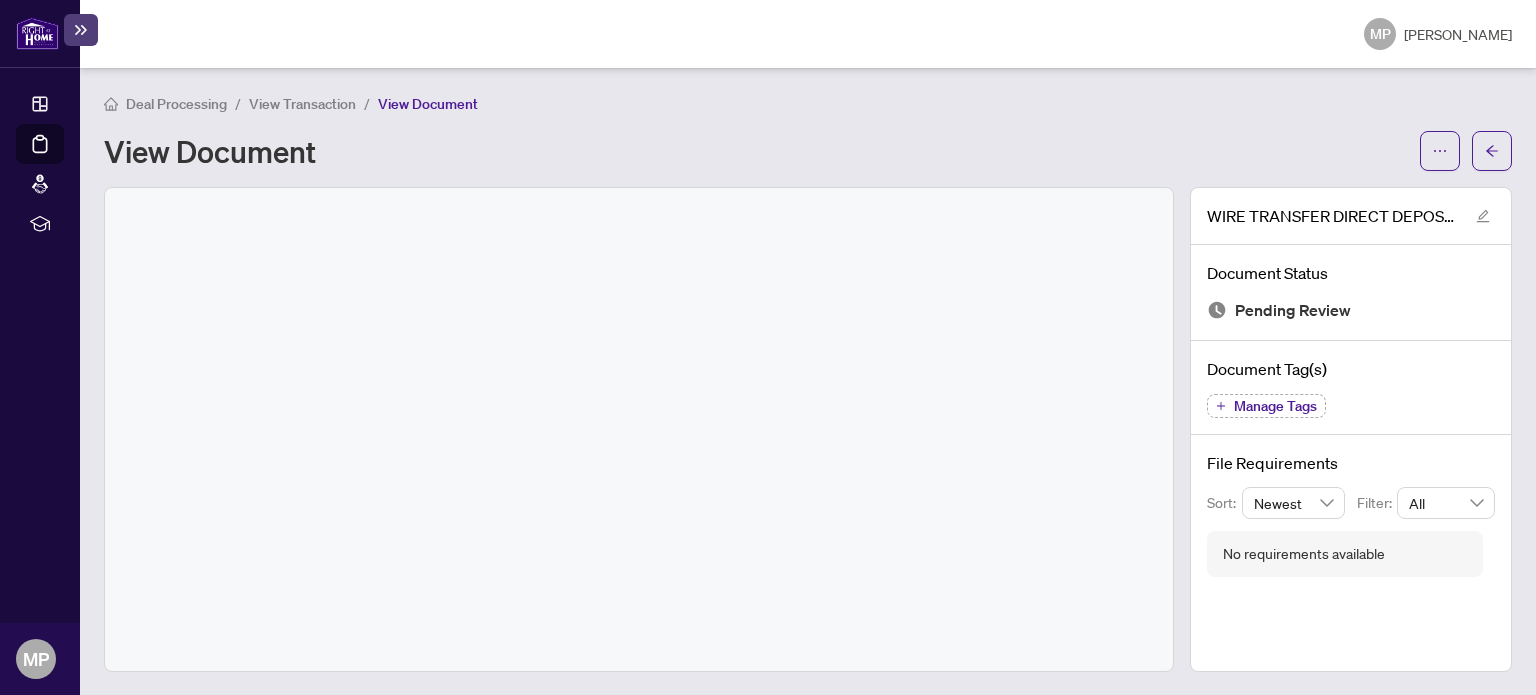 click at bounding box center (639, 429) 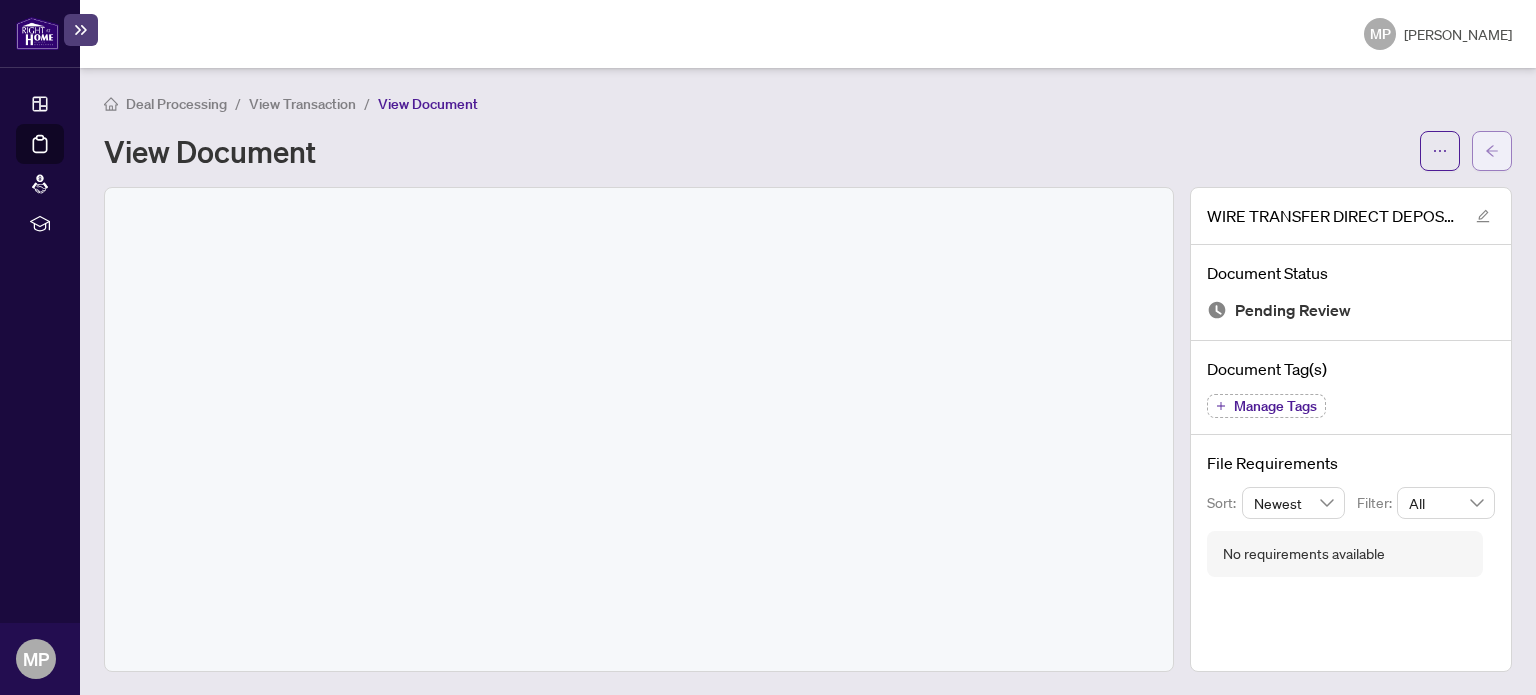 click at bounding box center (1492, 151) 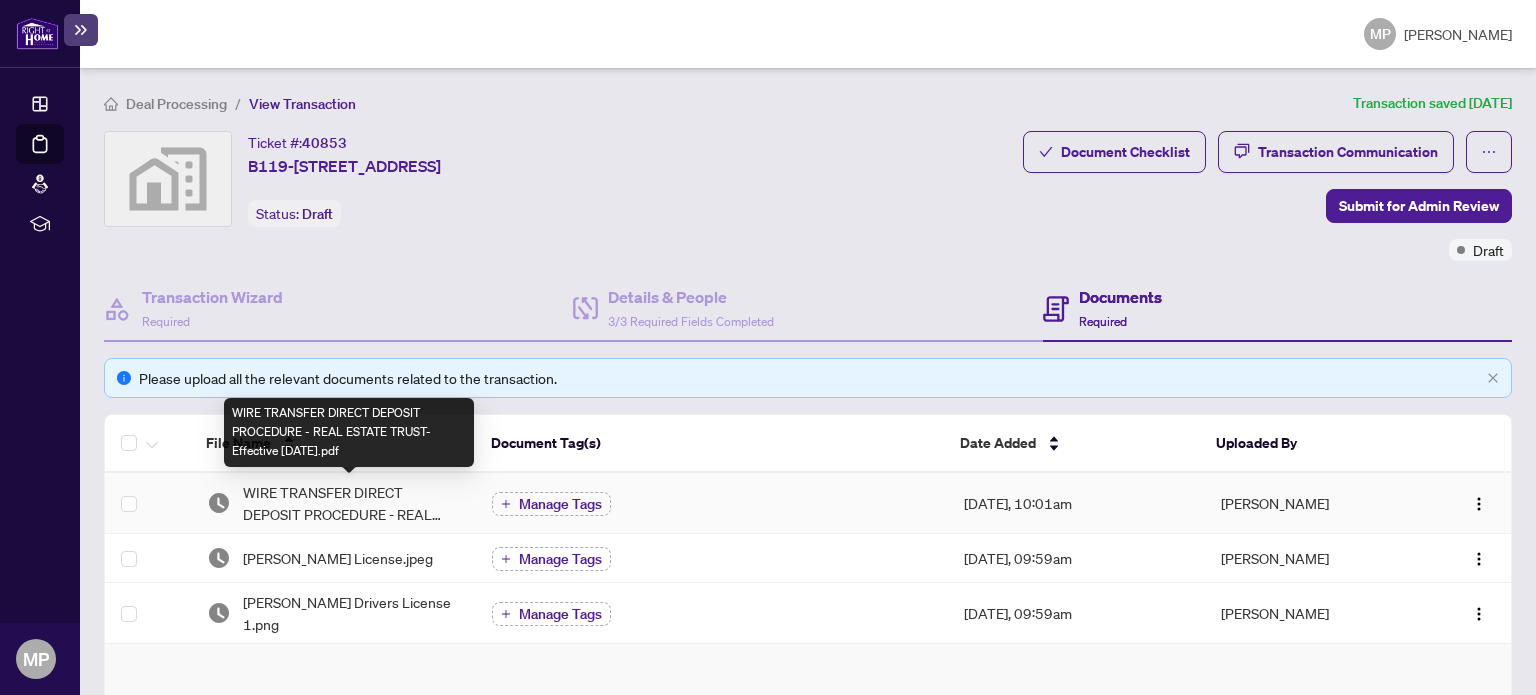 click on "WIRE TRANSFER  DIRECT DEPOSIT PROCEDURE - REAL ESTATE TRUST-Effective [DATE].pdf" at bounding box center [352, 503] 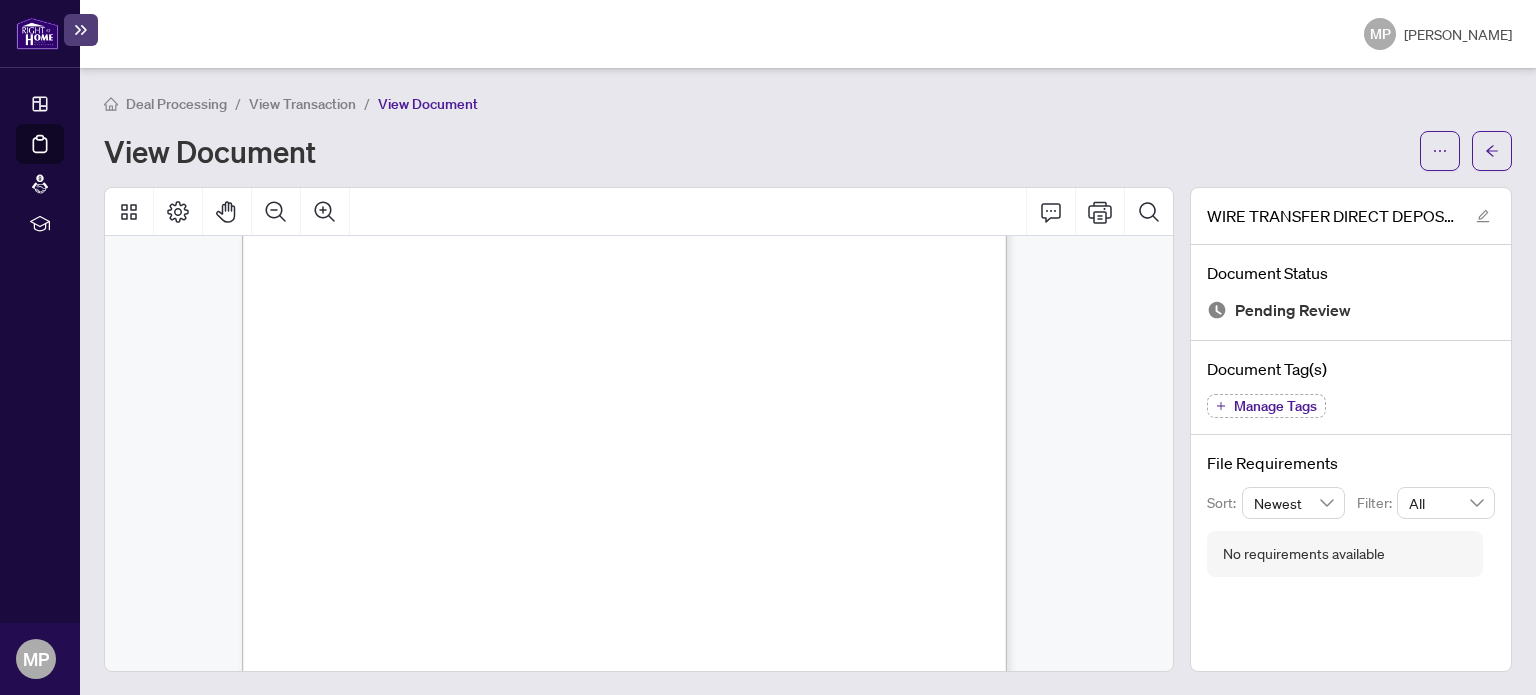 scroll, scrollTop: 23, scrollLeft: 0, axis: vertical 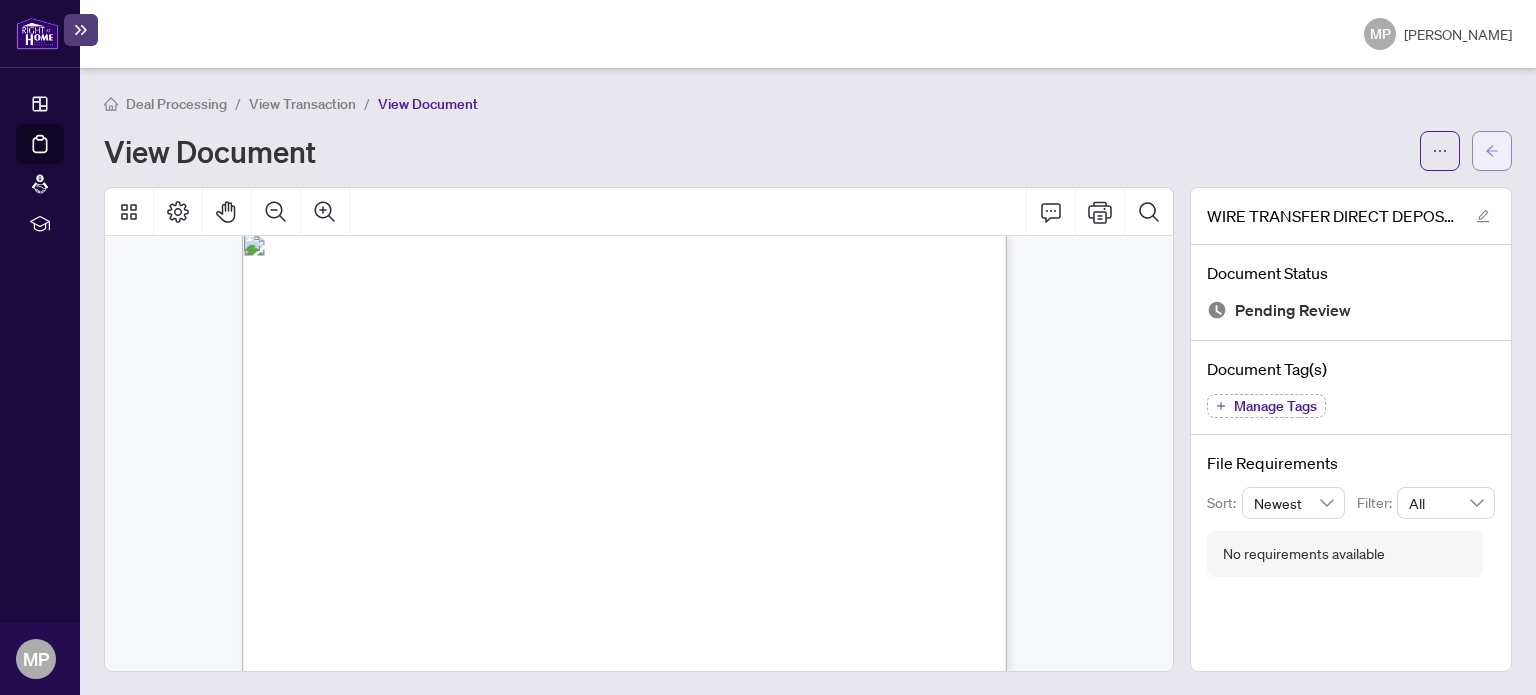 click at bounding box center (1492, 151) 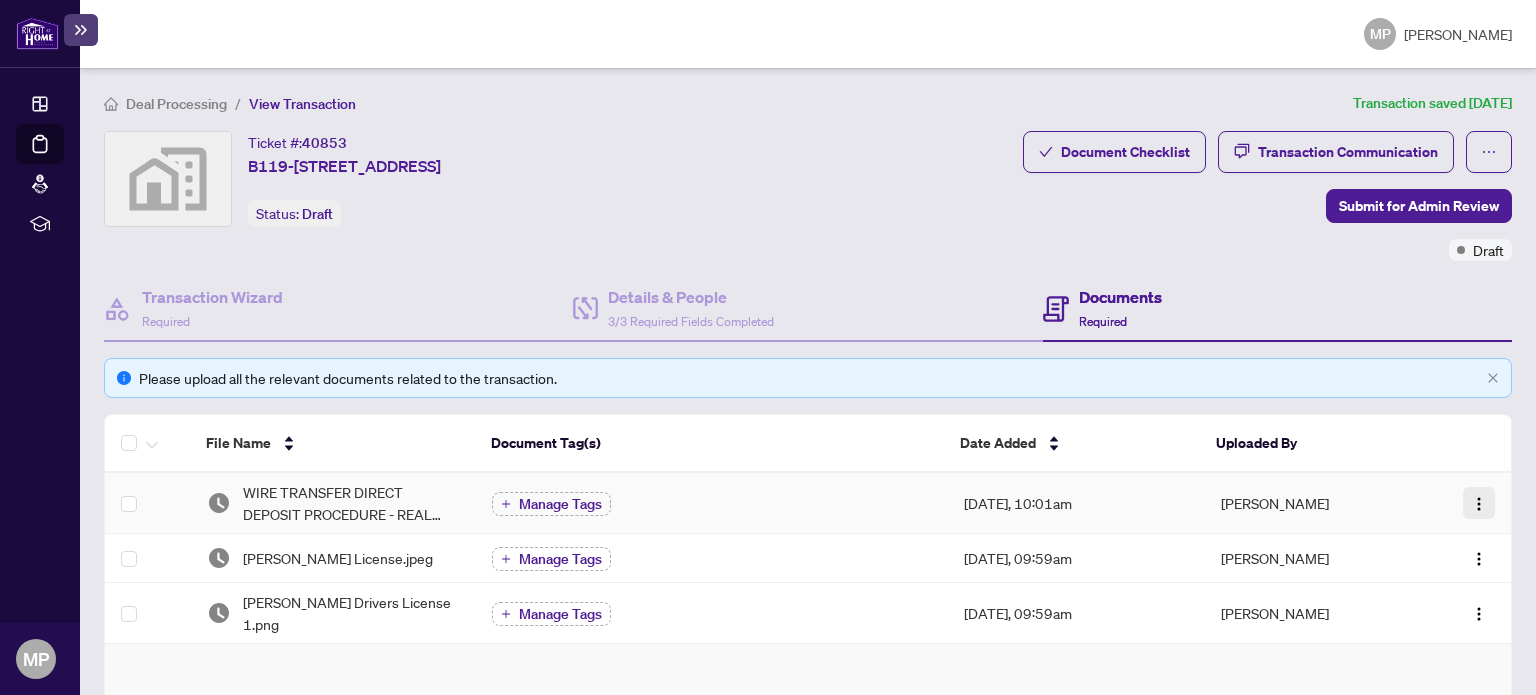click at bounding box center (1479, 503) 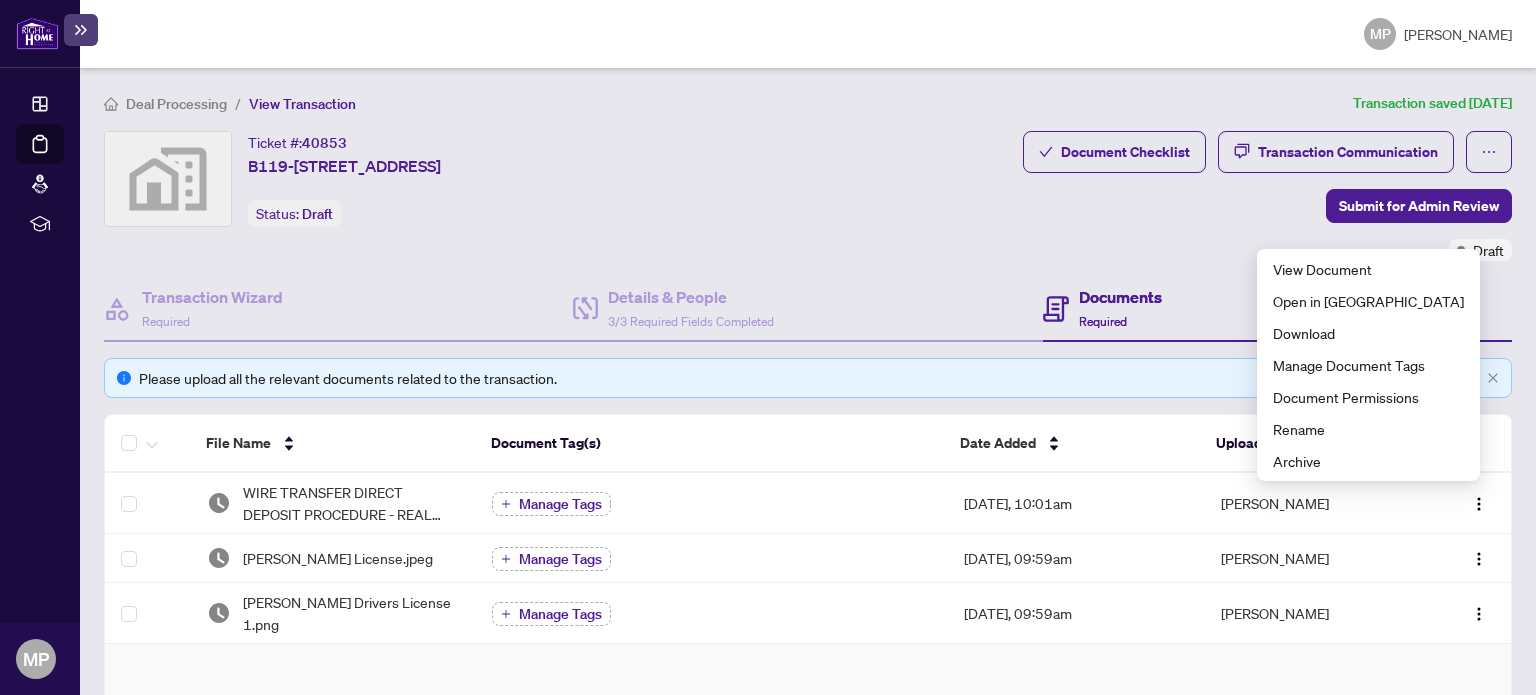 click on "Ticket #:  40853 B119-[STREET_ADDRESS] Status:   Draft Submit for Admin Review" at bounding box center (559, 179) 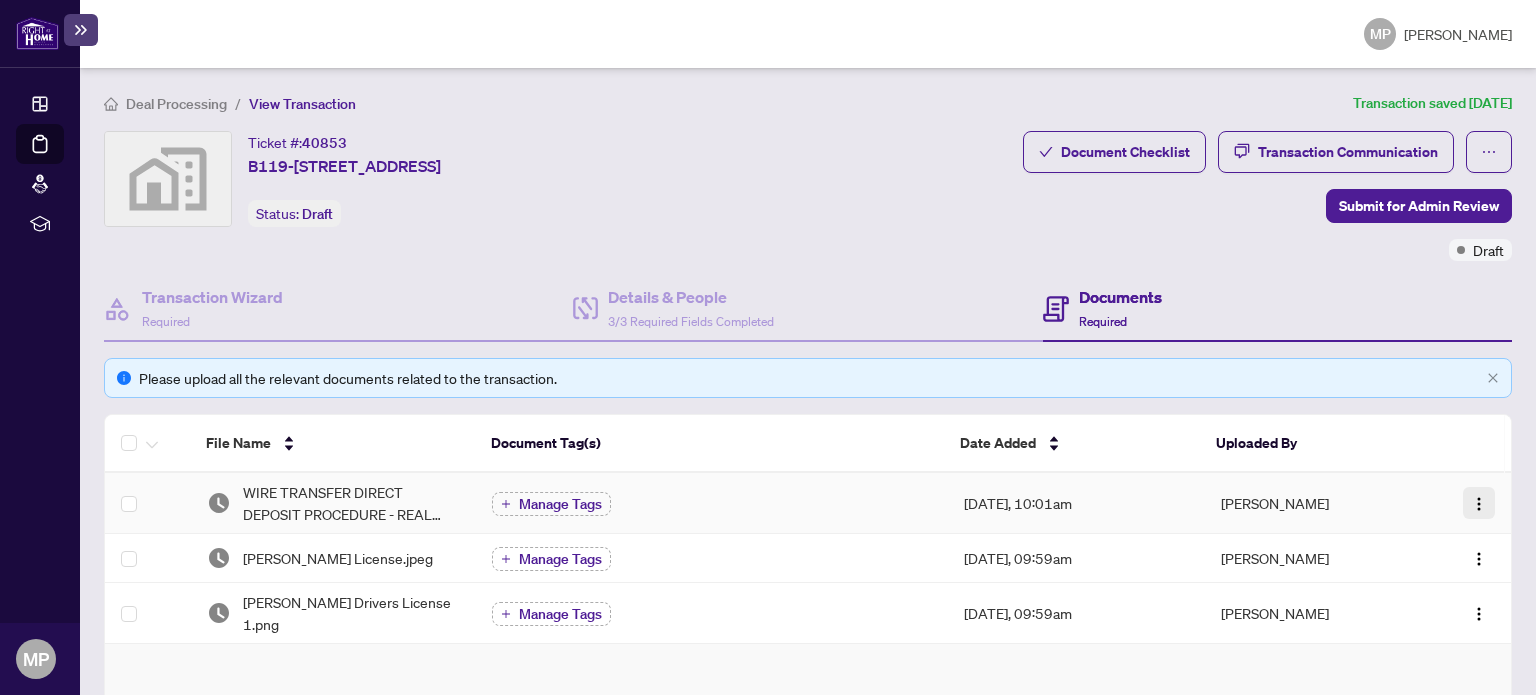 click at bounding box center (1479, 504) 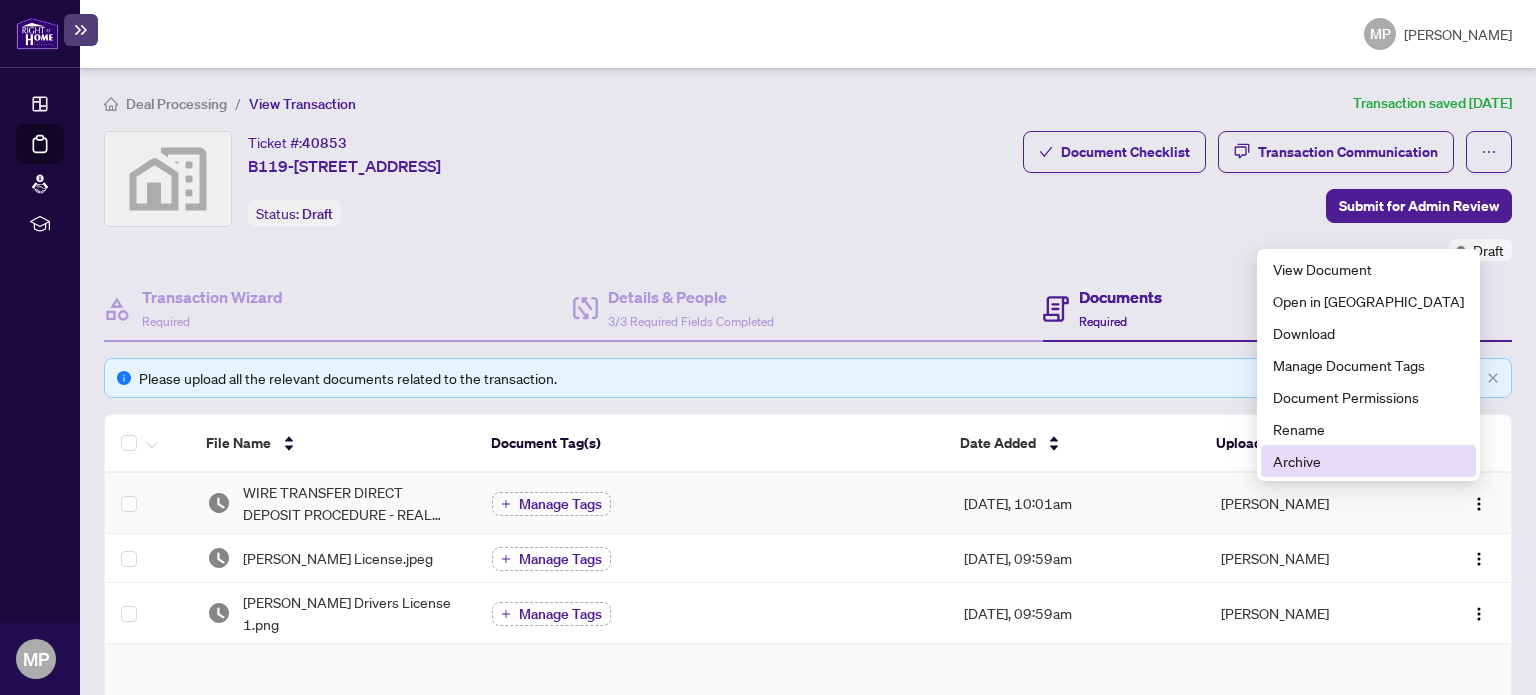 click on "Archive" at bounding box center [1368, 461] 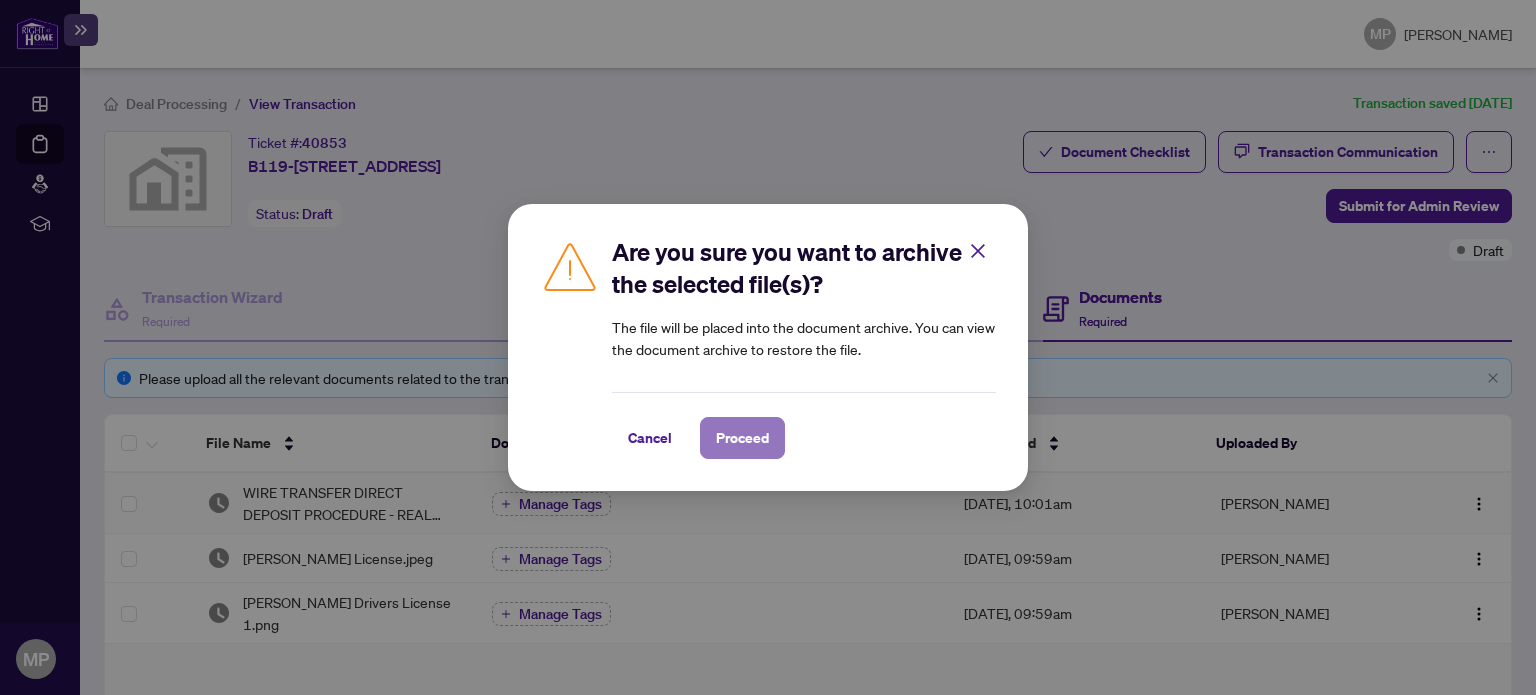 click on "Proceed" at bounding box center [742, 438] 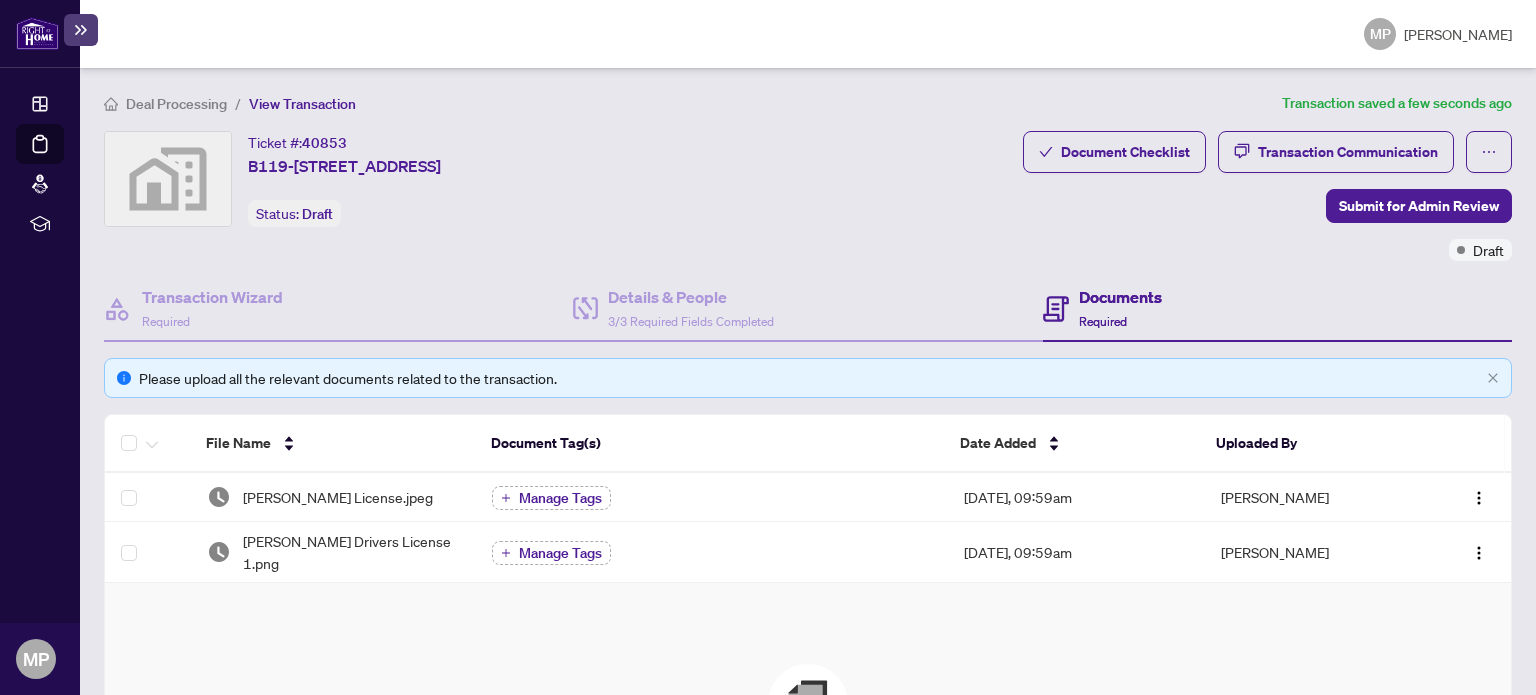 scroll, scrollTop: 332, scrollLeft: 0, axis: vertical 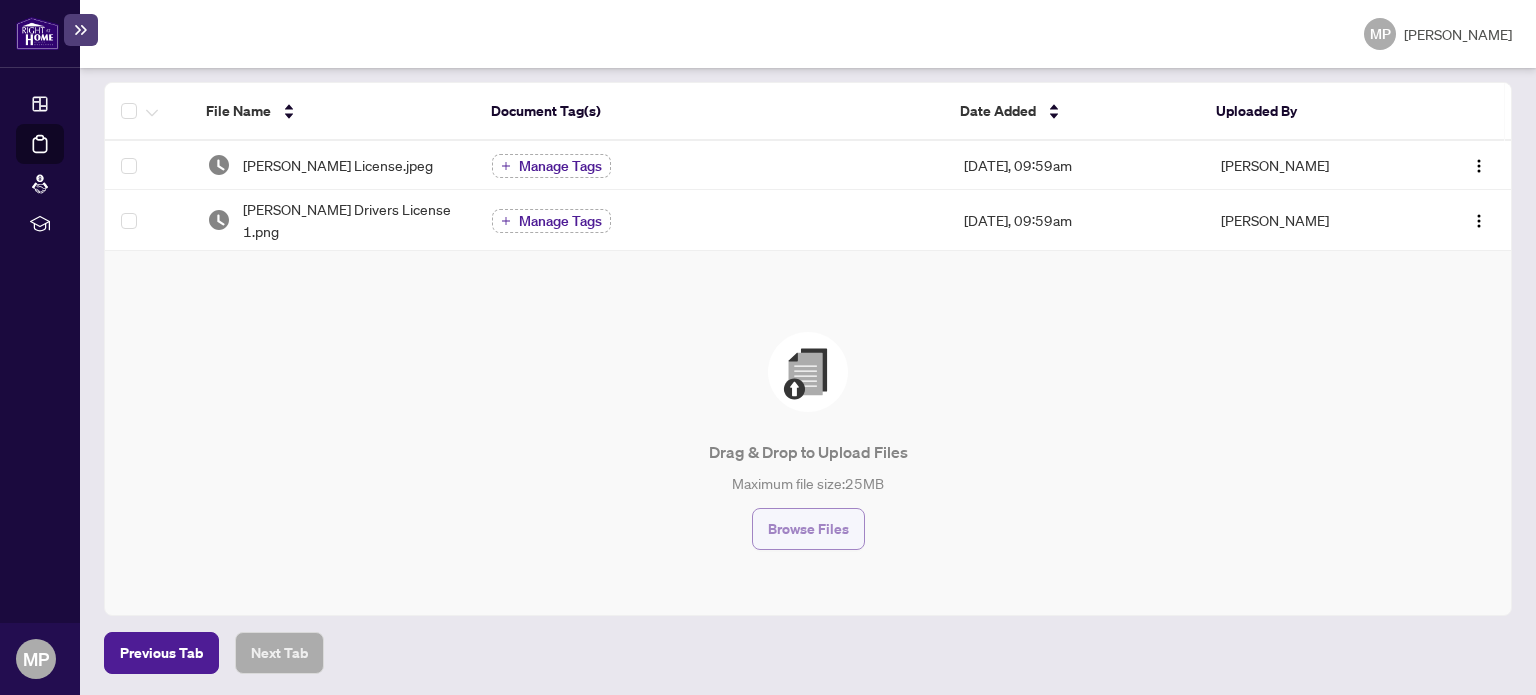 click on "Browse Files" at bounding box center [808, 529] 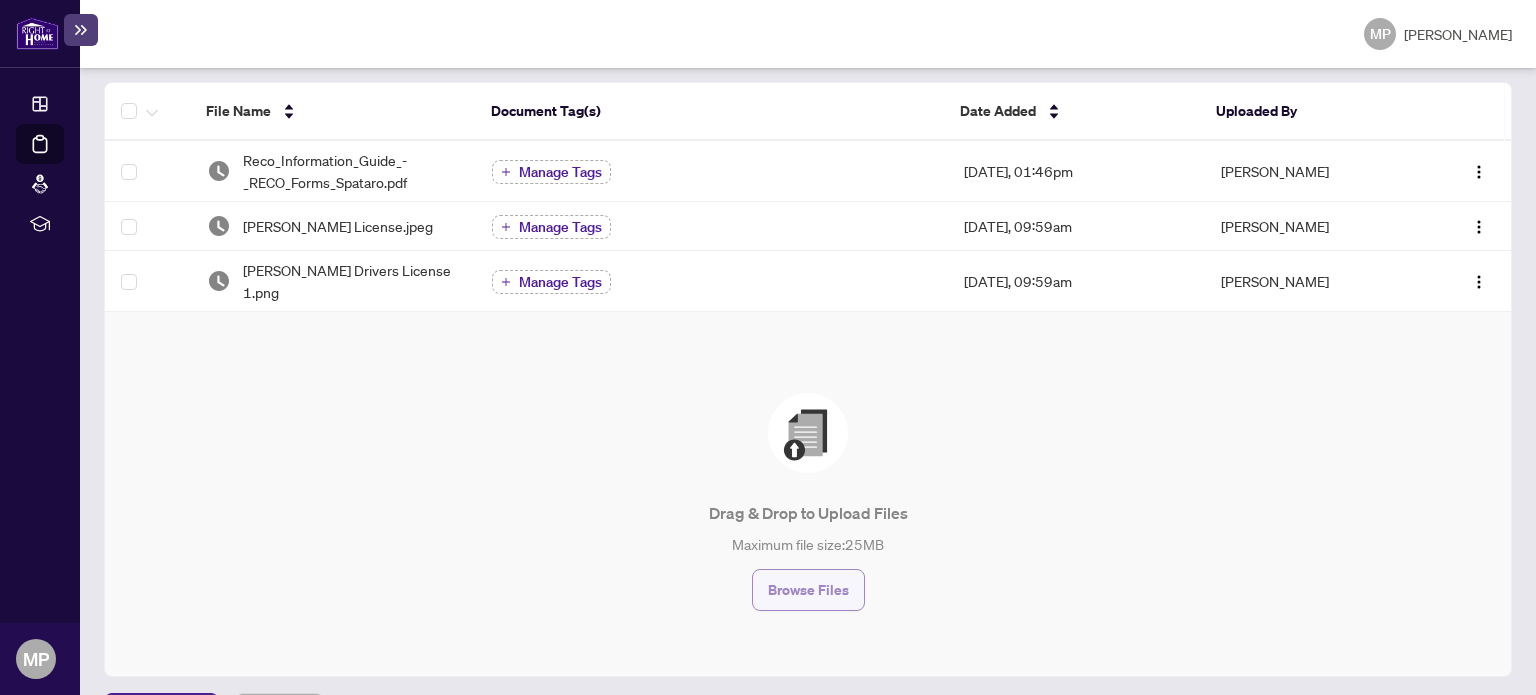 click on "Browse Files" at bounding box center [808, 590] 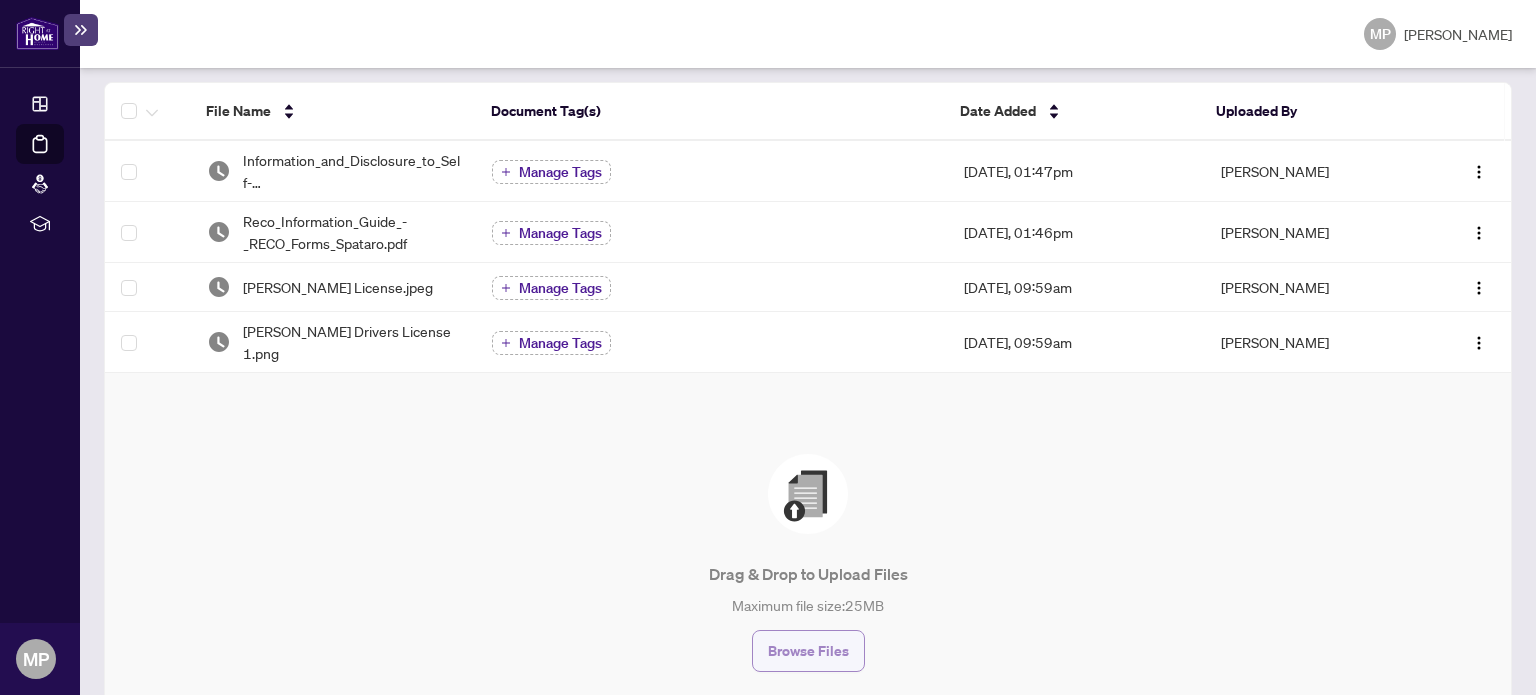 click on "Browse Files" at bounding box center (808, 651) 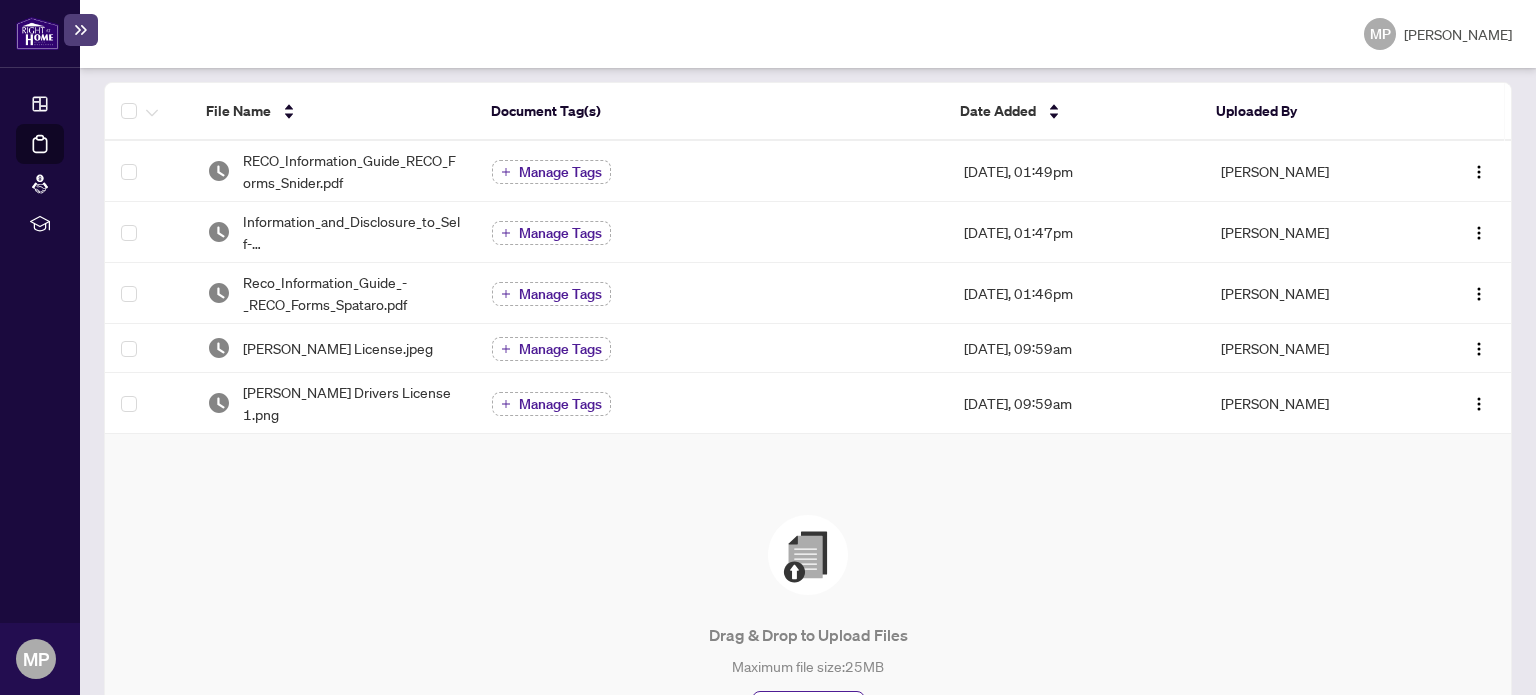 scroll, scrollTop: 514, scrollLeft: 0, axis: vertical 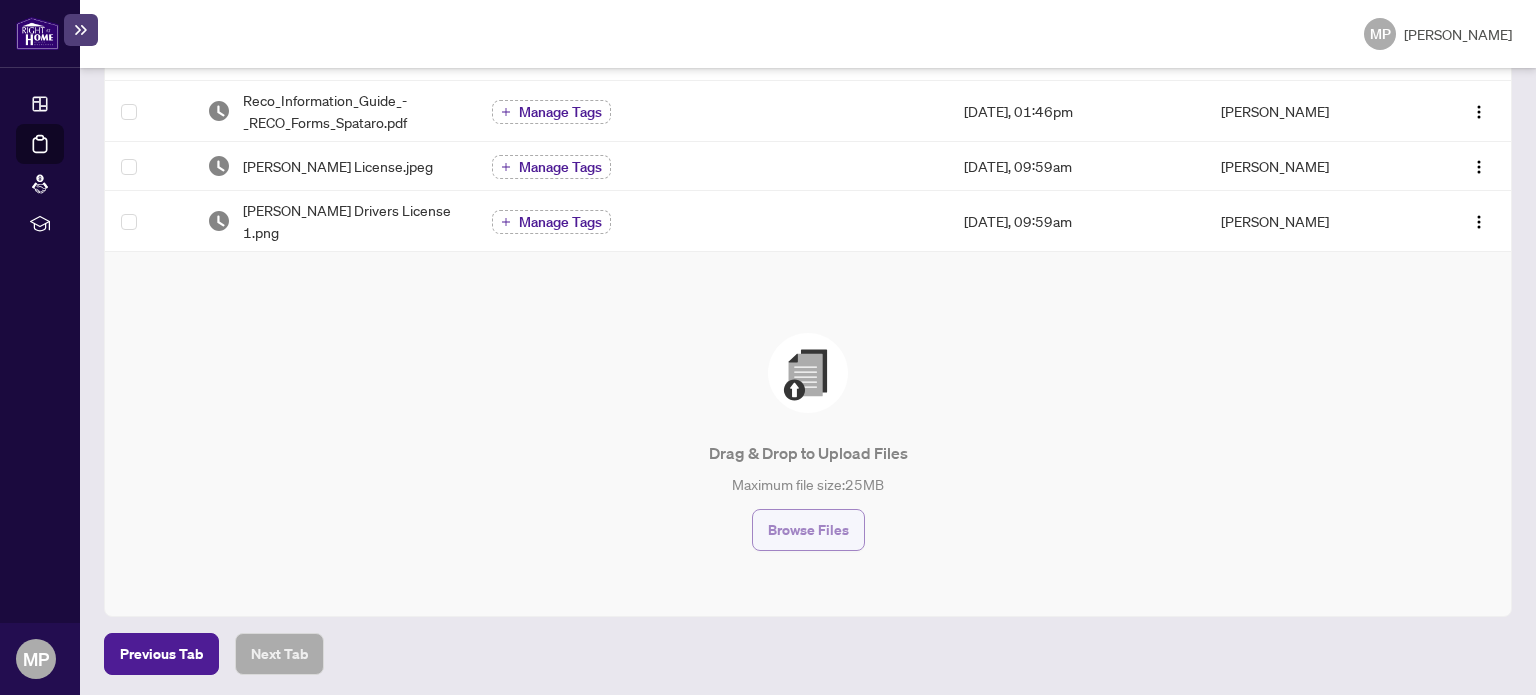 click on "Browse Files" at bounding box center (808, 530) 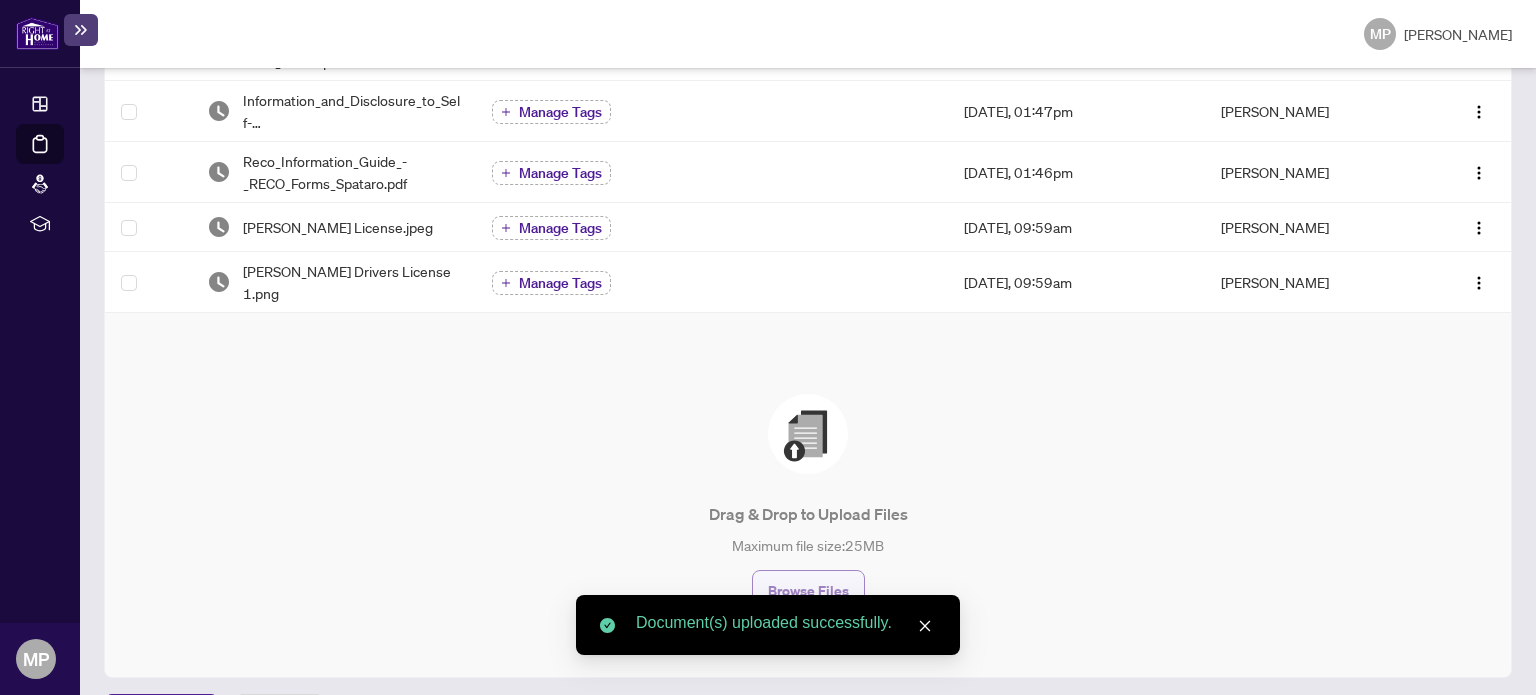 click on "Browse Files" at bounding box center [808, 591] 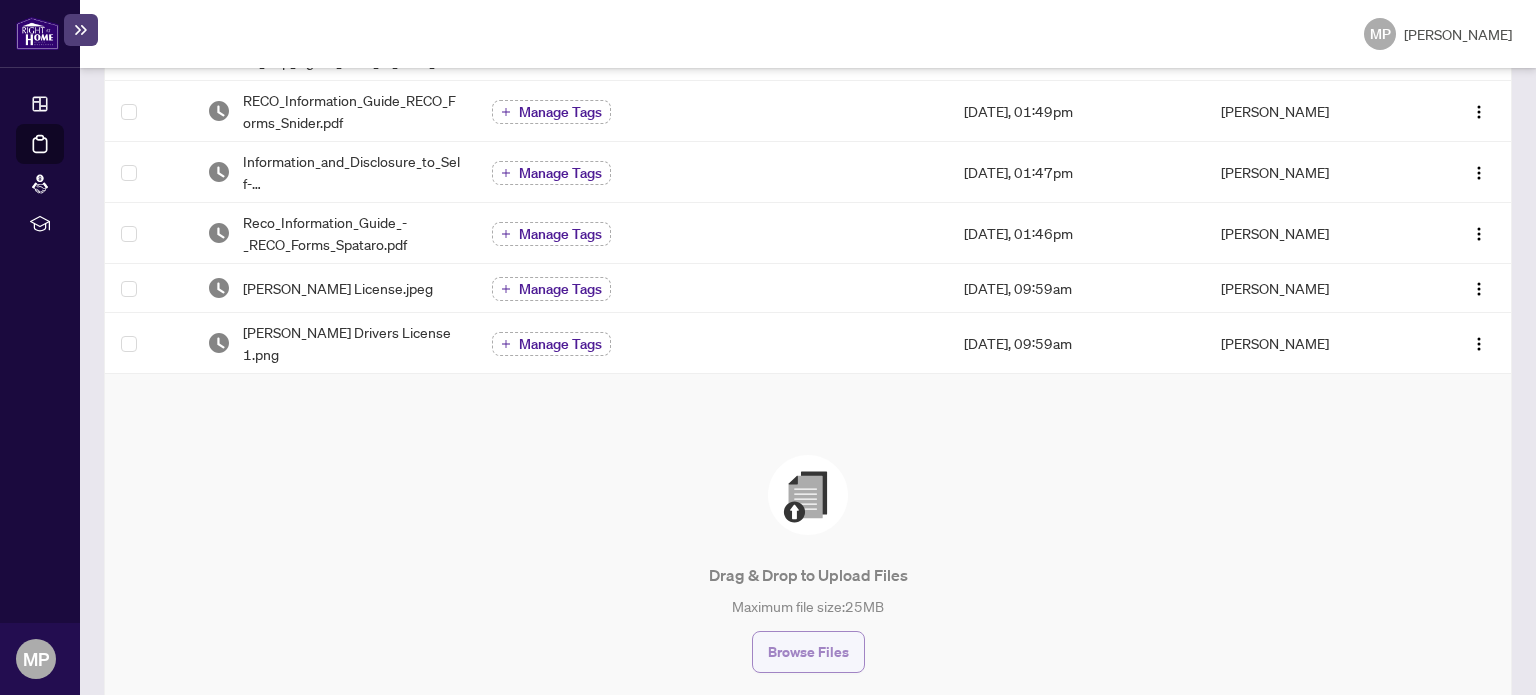 click on "Browse Files" at bounding box center [808, 652] 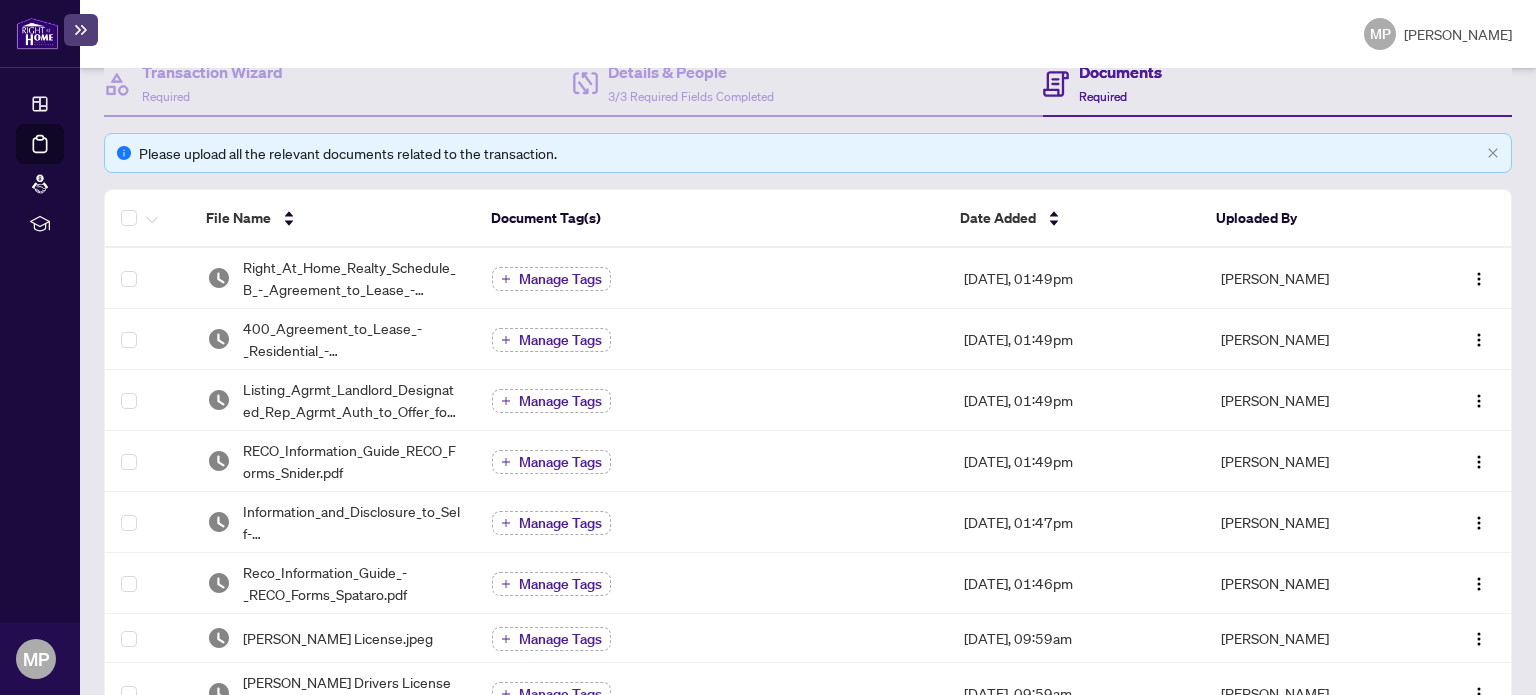 scroll, scrollTop: 232, scrollLeft: 0, axis: vertical 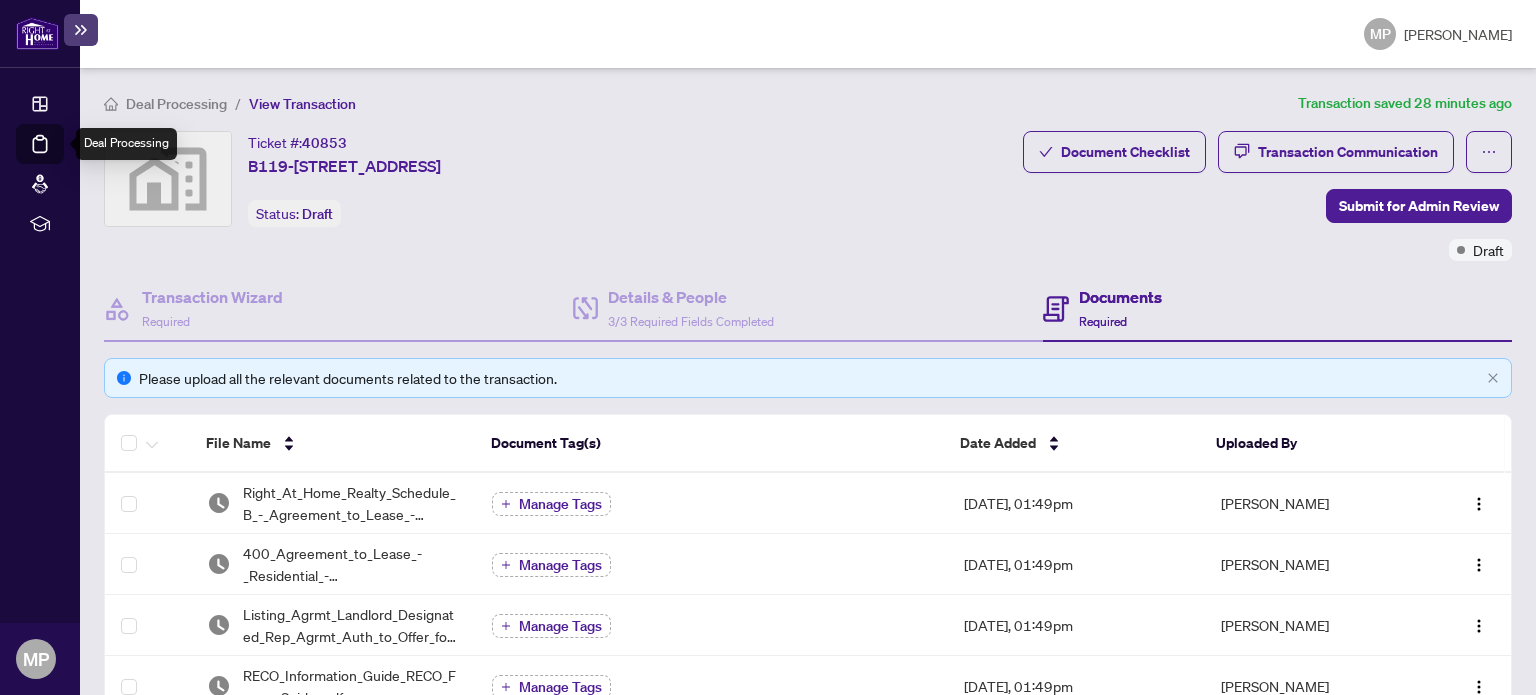 click on "Deal Processing" at bounding box center (63, 158) 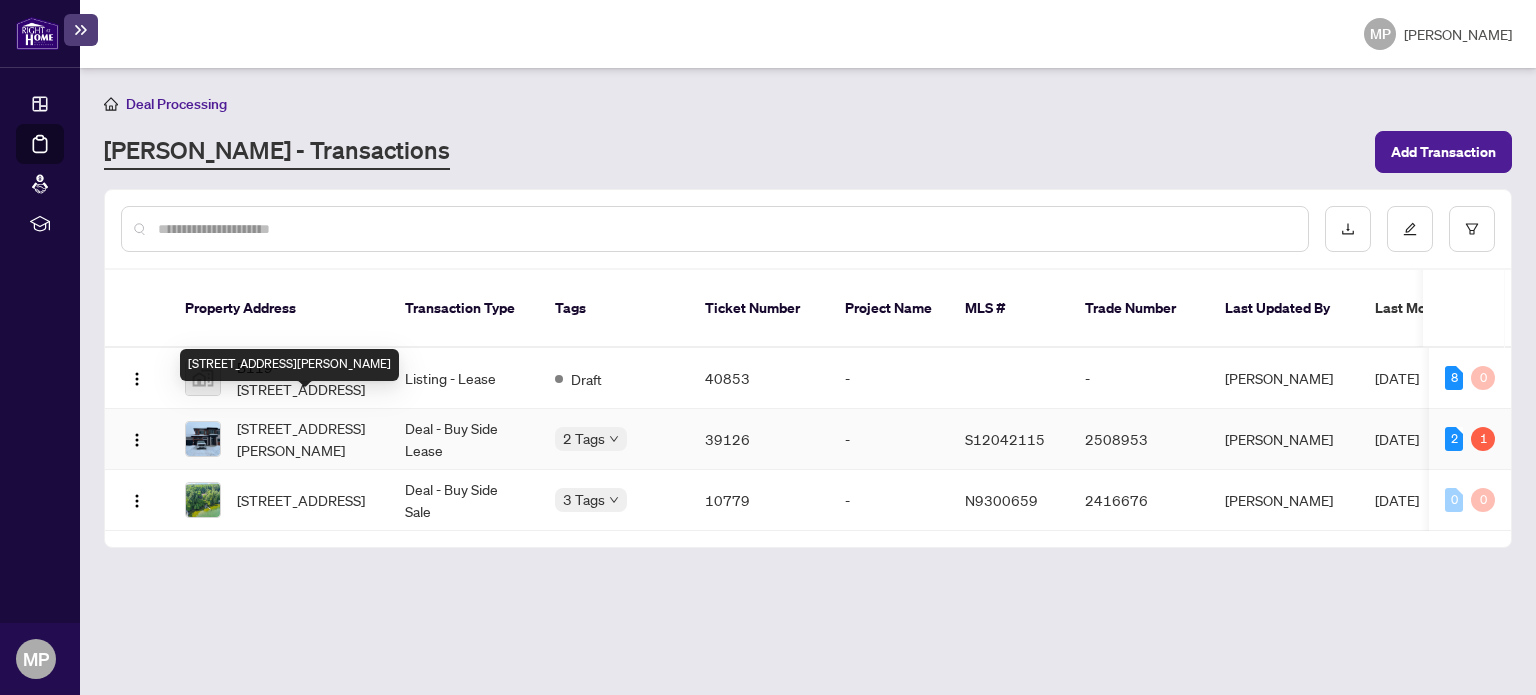 click on "[STREET_ADDRESS][PERSON_NAME]" at bounding box center (305, 439) 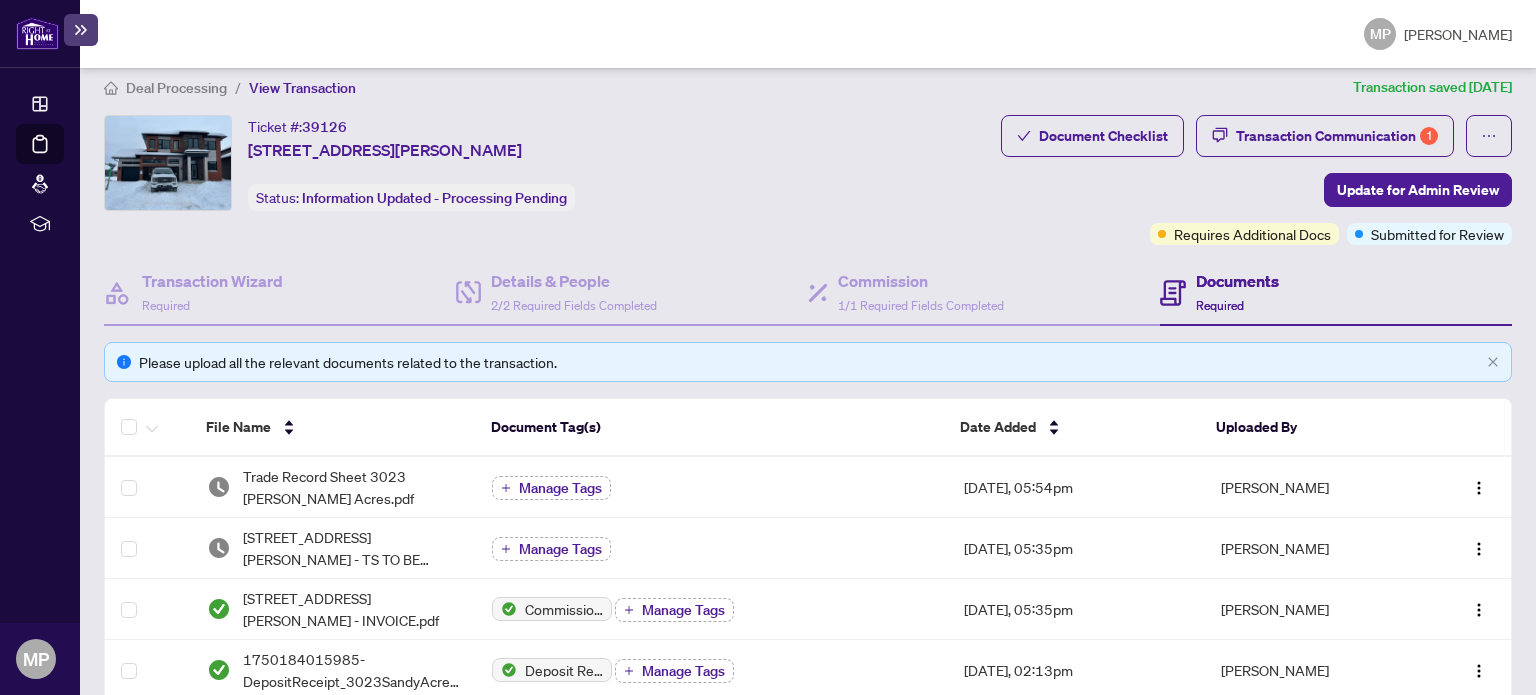 scroll, scrollTop: 0, scrollLeft: 0, axis: both 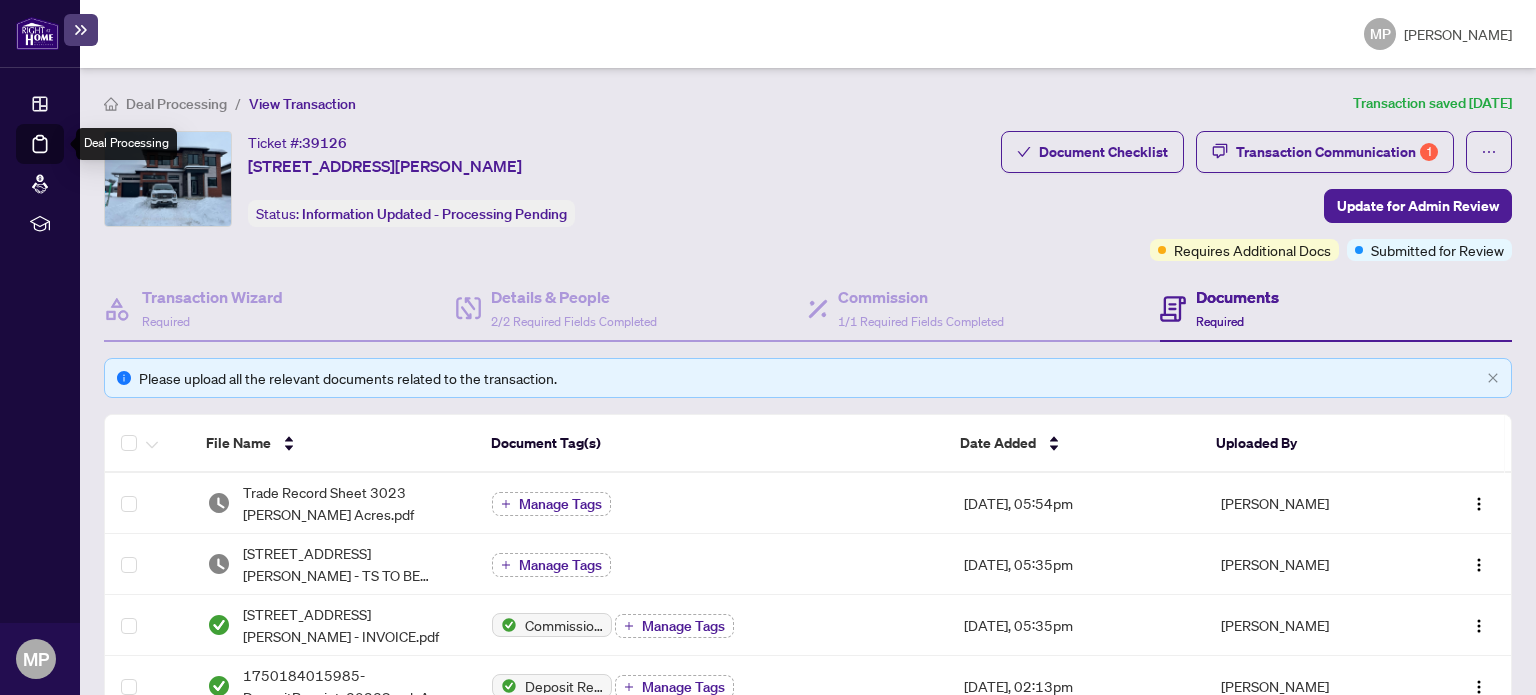 click on "Deal Processing" at bounding box center [63, 158] 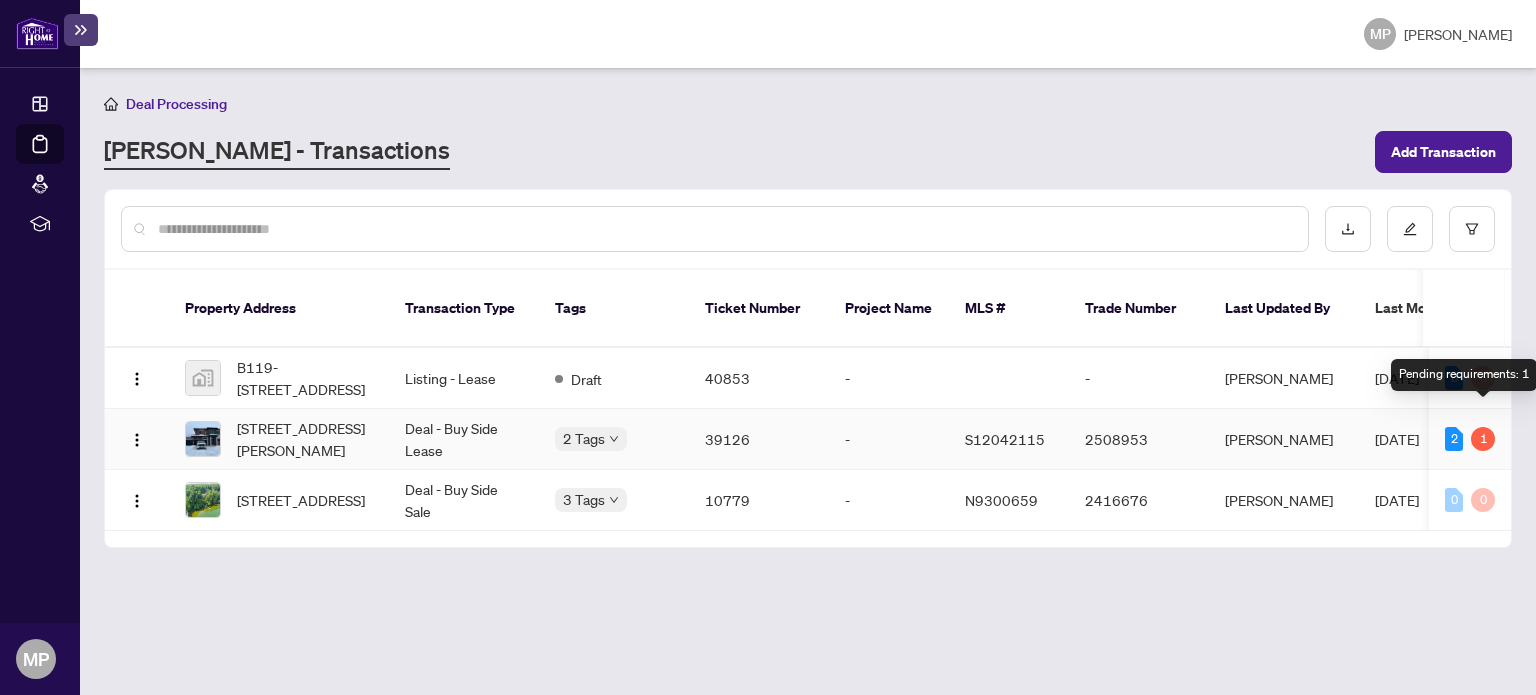 click on "1" at bounding box center (1483, 439) 